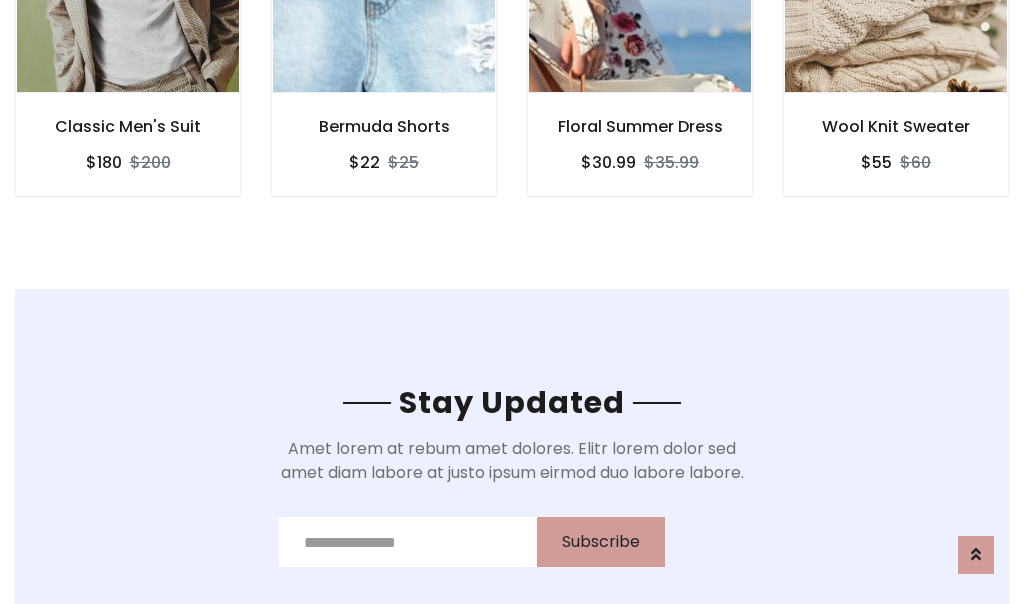 scroll, scrollTop: 3012, scrollLeft: 0, axis: vertical 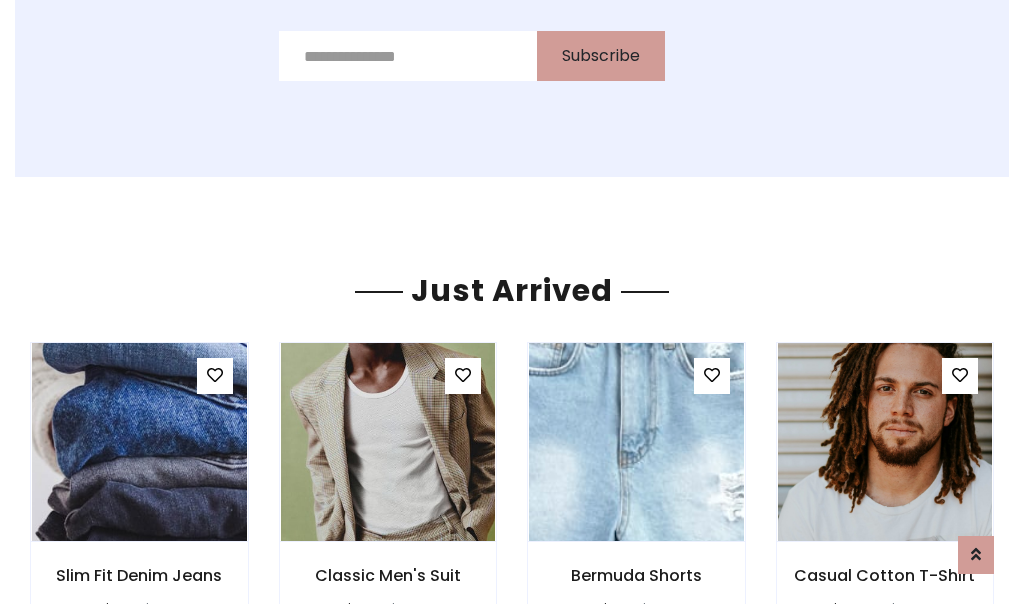 click on "Floral Summer Dress
$30.99
$35.99" at bounding box center [640, -428] 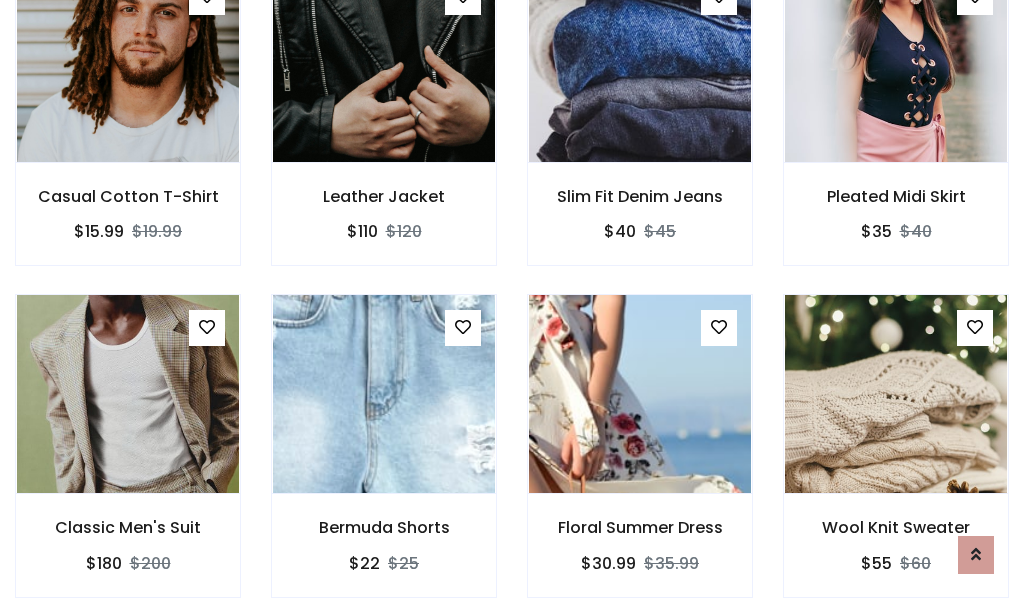 click on "Floral Summer Dress
$30.99
$35.99" at bounding box center (640, 459) 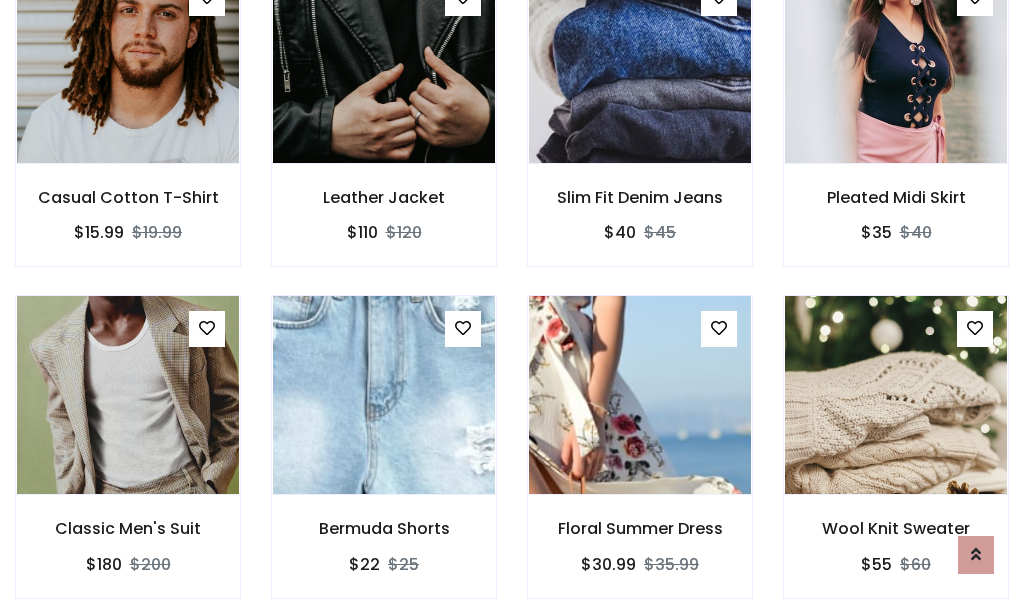 click on "Floral Summer Dress
$30.99
$35.99" at bounding box center (640, 460) 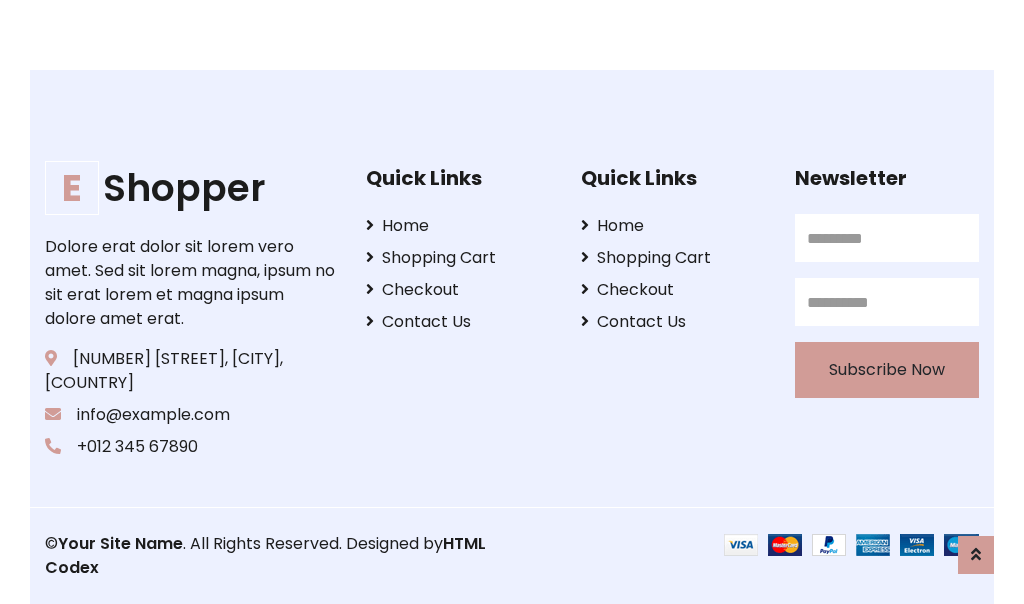 scroll, scrollTop: 3807, scrollLeft: 0, axis: vertical 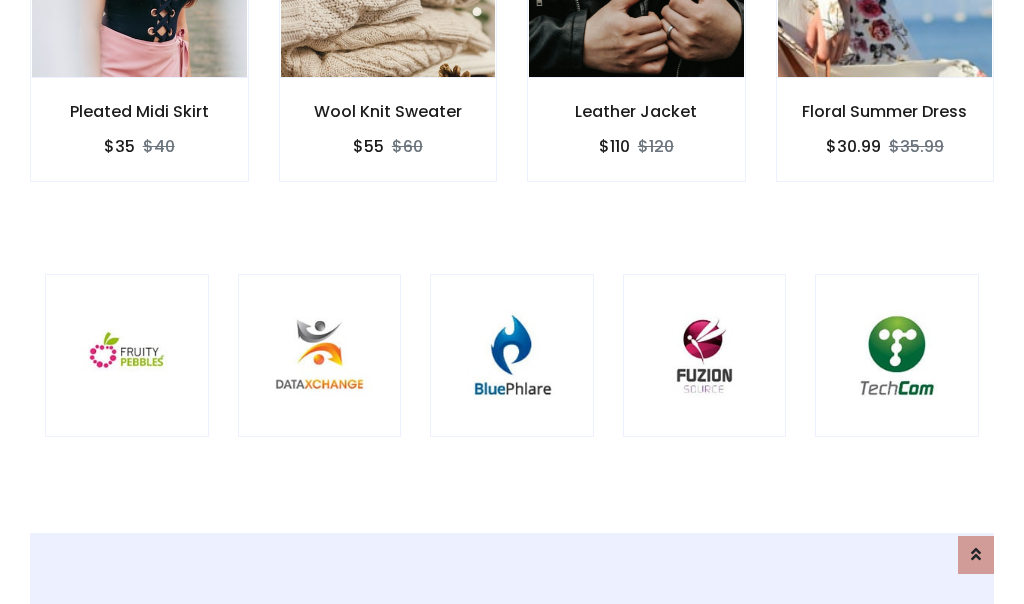 click at bounding box center [512, 356] 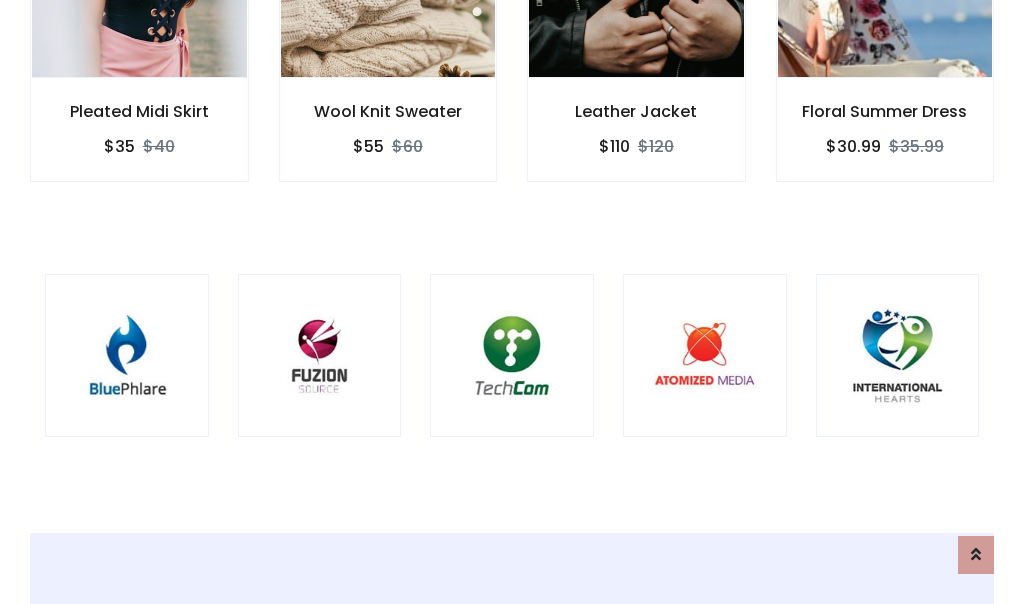 click at bounding box center [512, 356] 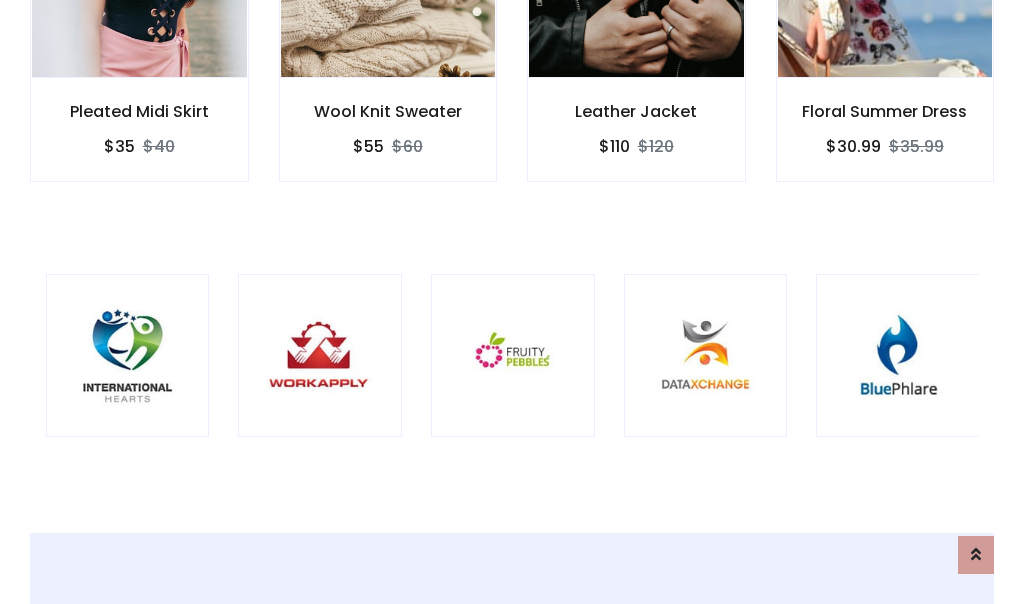 scroll, scrollTop: 0, scrollLeft: 0, axis: both 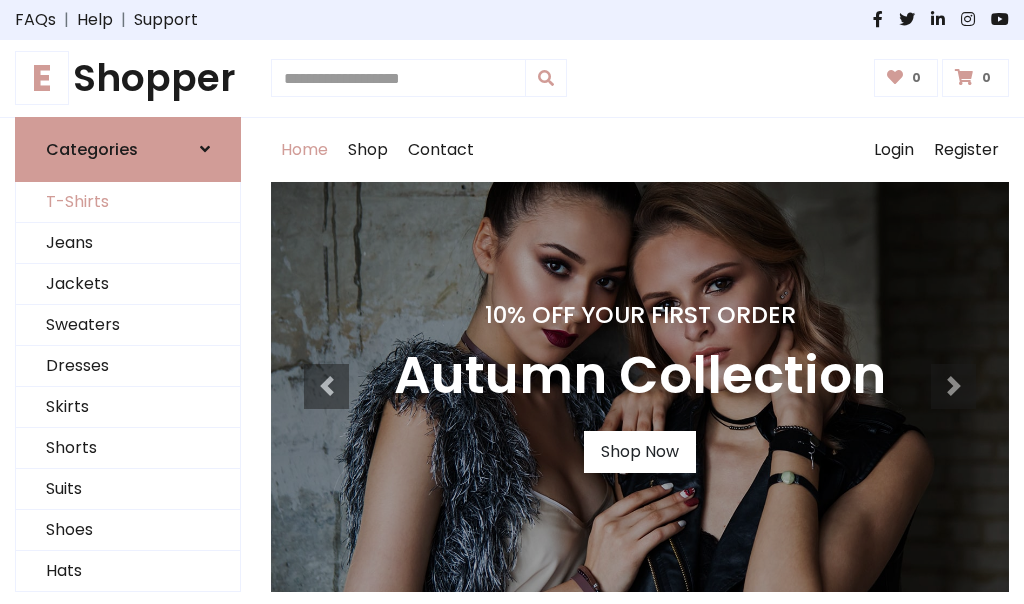 click on "T-Shirts" at bounding box center (128, 202) 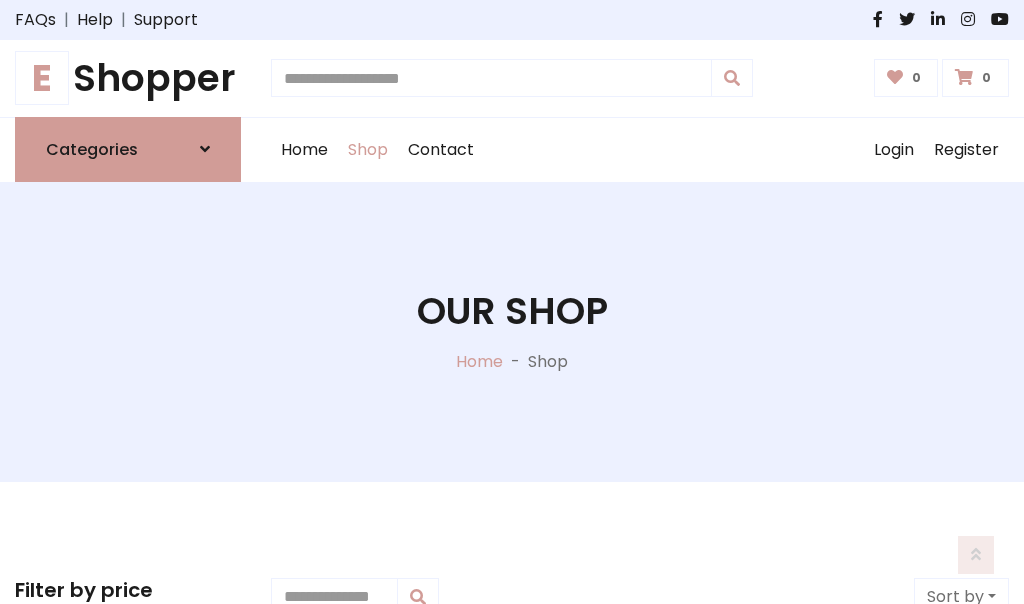 scroll, scrollTop: 802, scrollLeft: 0, axis: vertical 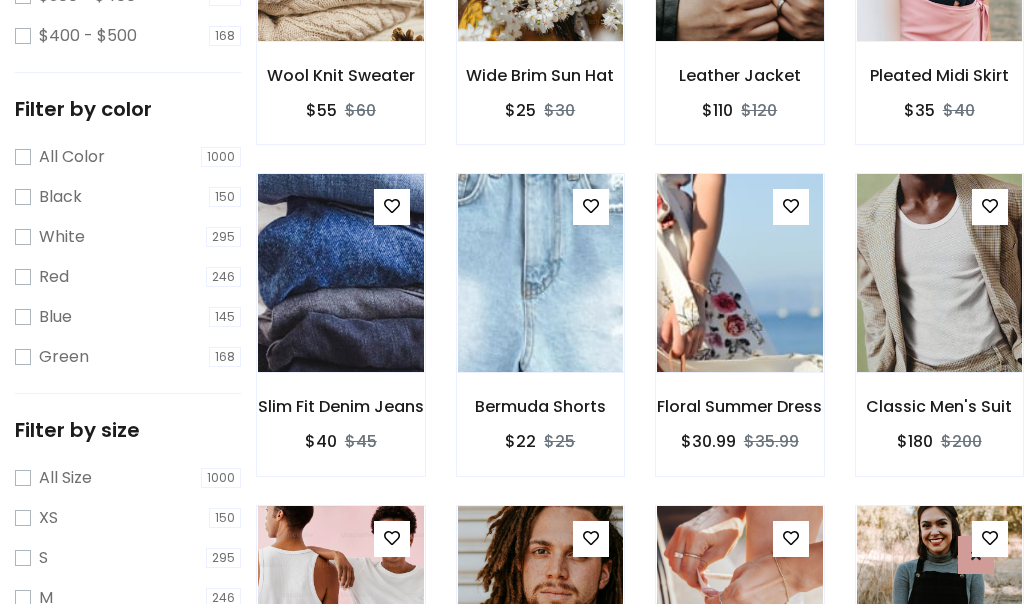 click at bounding box center [739, -58] 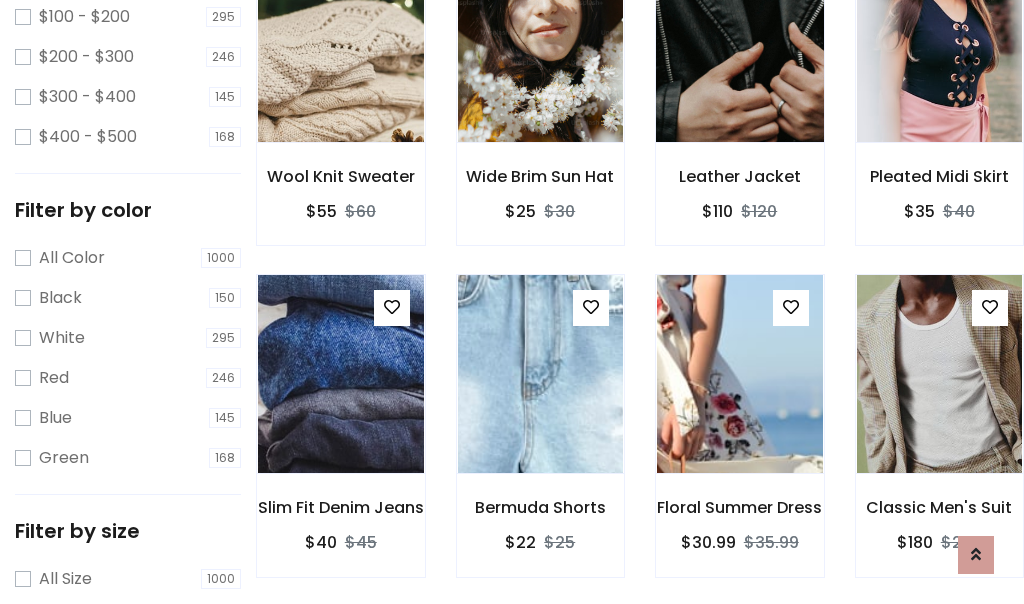 scroll, scrollTop: 101, scrollLeft: 0, axis: vertical 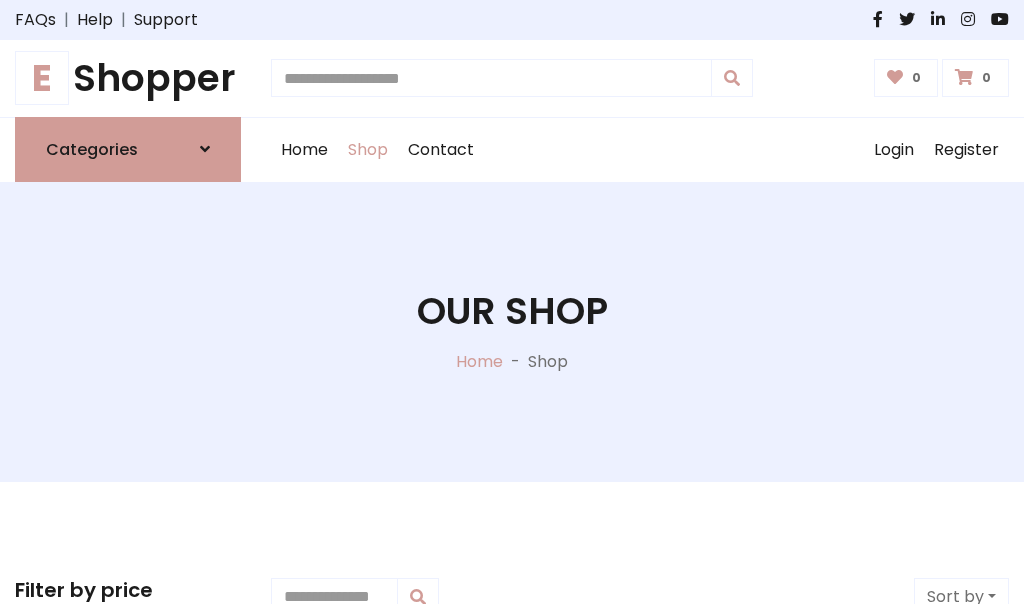 click on "E Shopper" at bounding box center (128, 78) 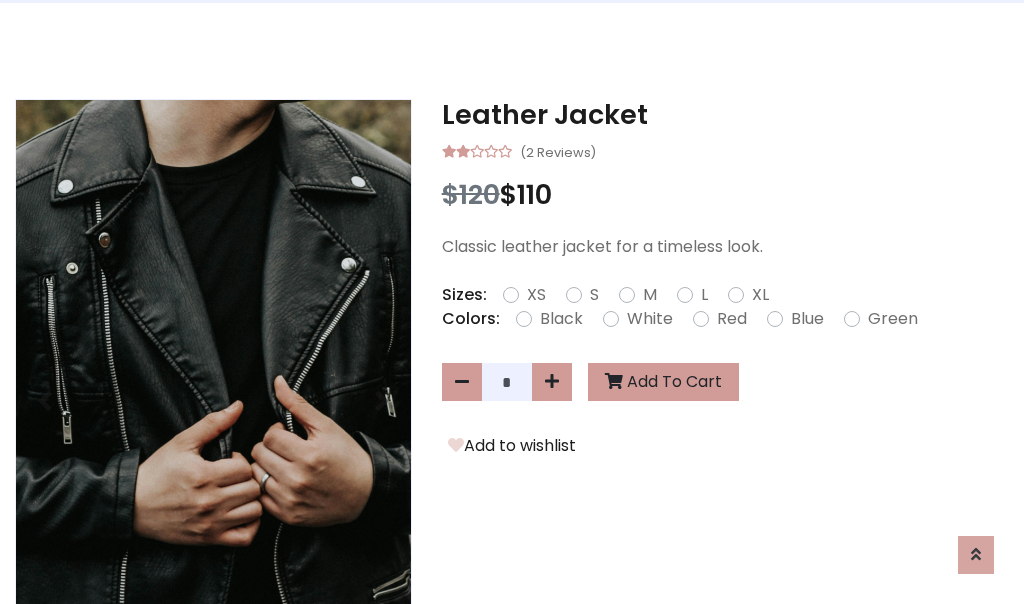 scroll, scrollTop: 0, scrollLeft: 0, axis: both 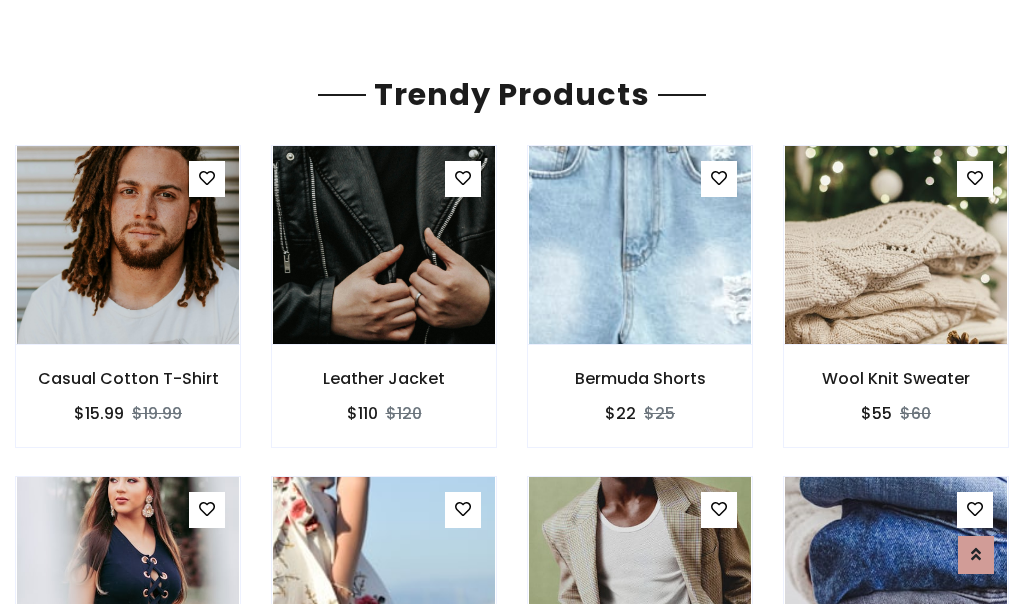 click on "Shop" at bounding box center (368, -1793) 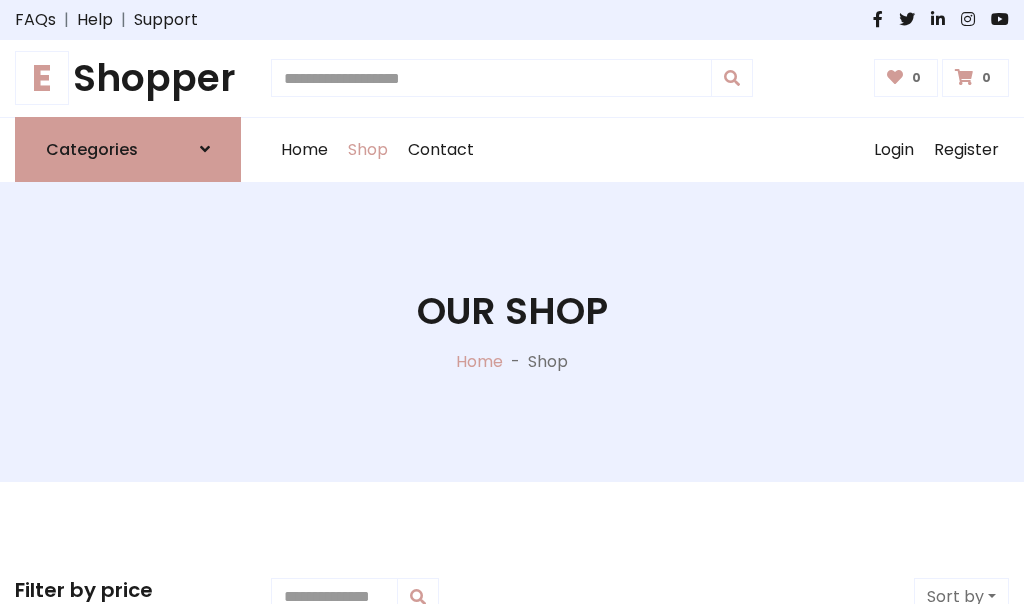 scroll, scrollTop: 0, scrollLeft: 0, axis: both 